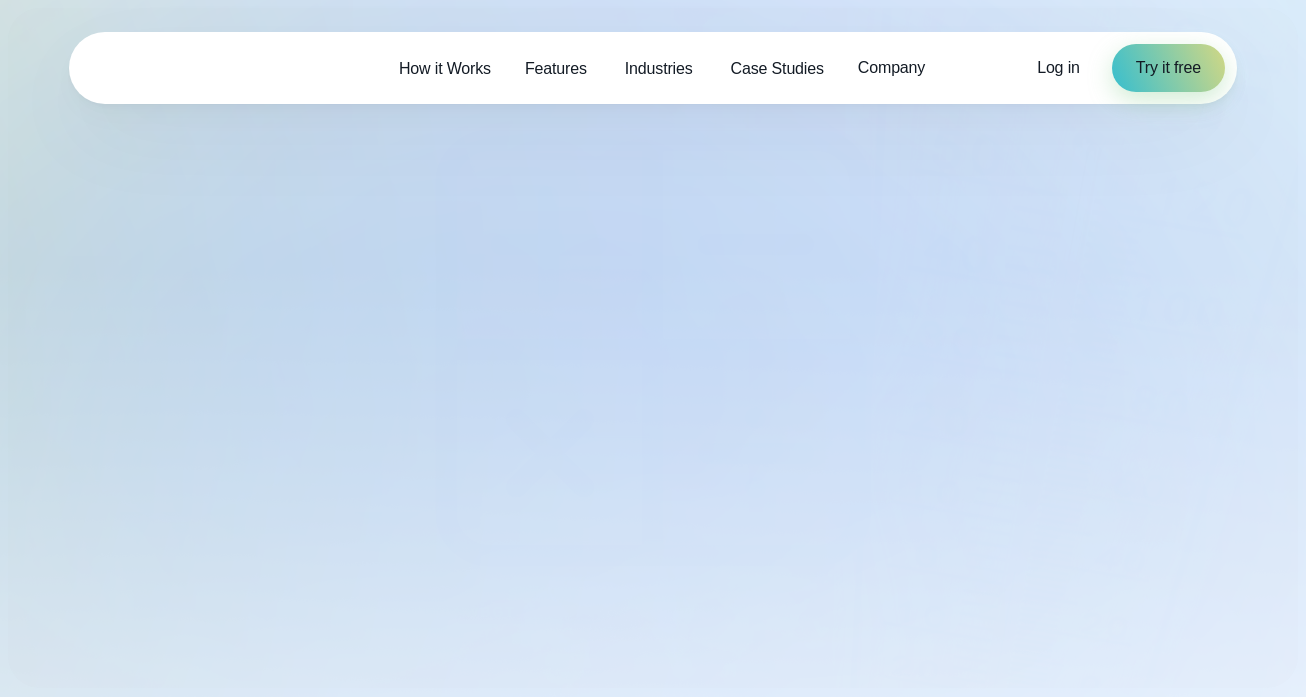 select on "***" 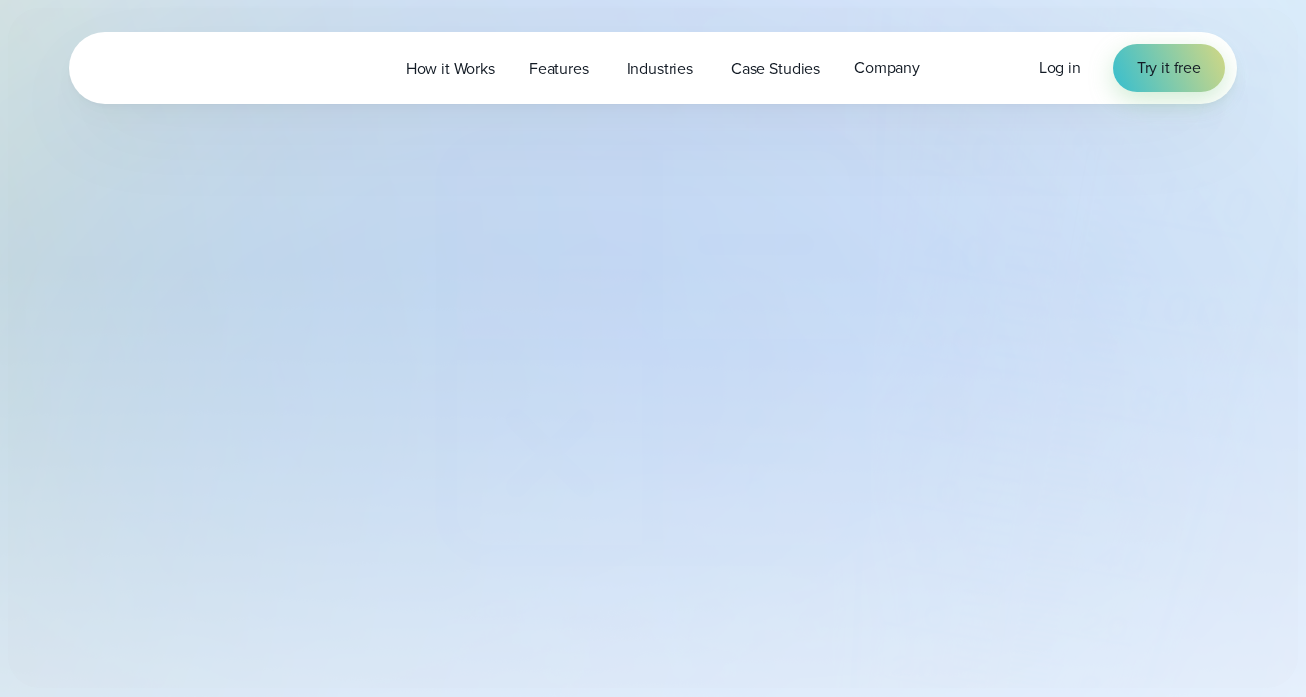 scroll, scrollTop: 105, scrollLeft: 0, axis: vertical 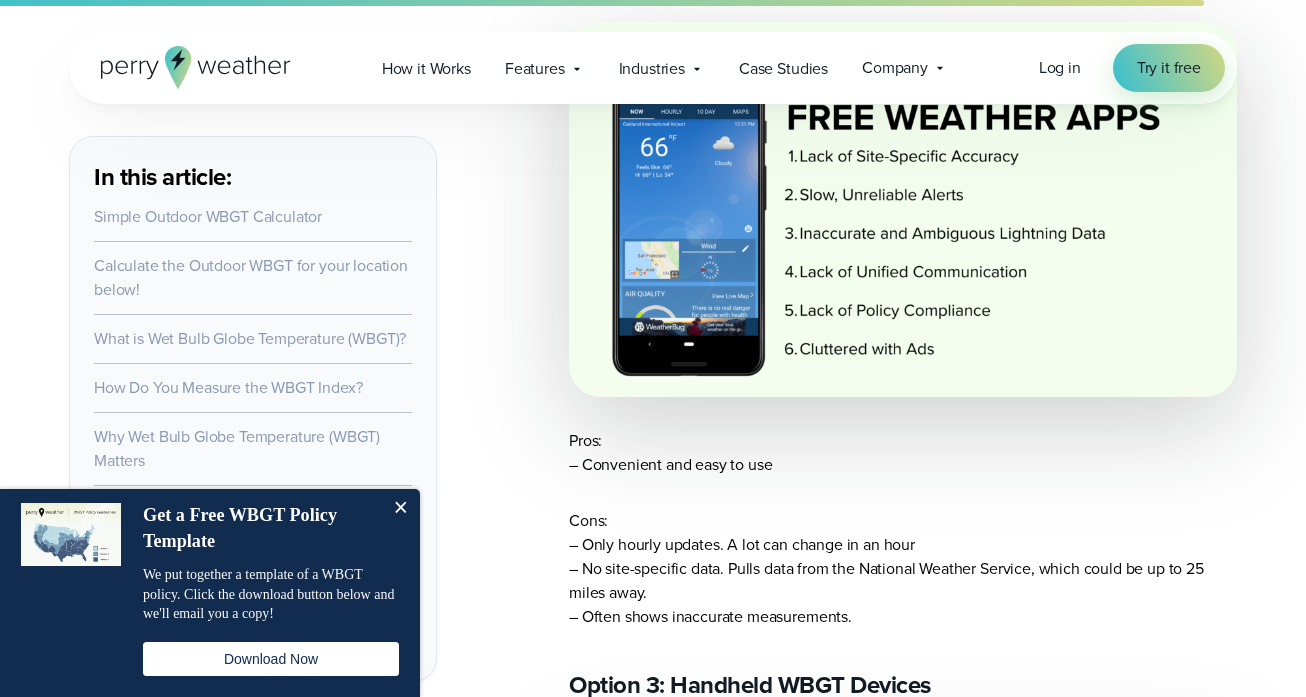 click at bounding box center [400, 509] 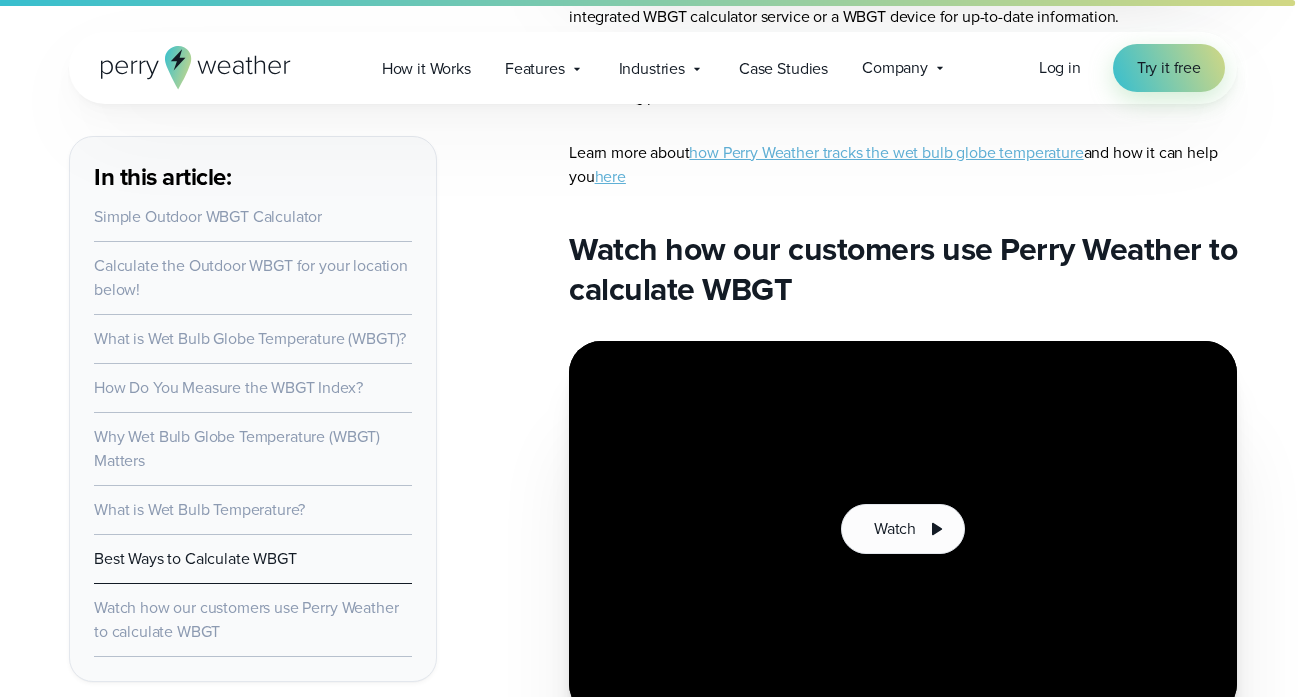 scroll, scrollTop: 9670, scrollLeft: 0, axis: vertical 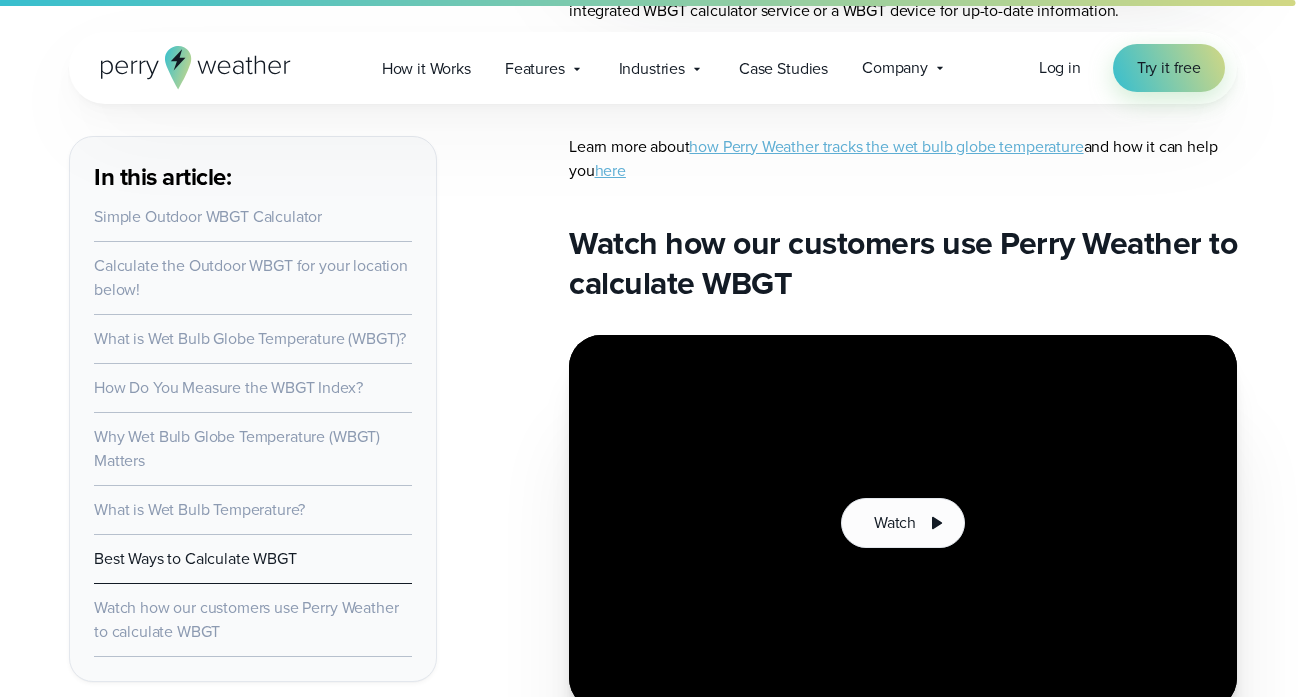 click on "Calculate the Outdoor WBGT for your location below!" at bounding box center [251, 277] 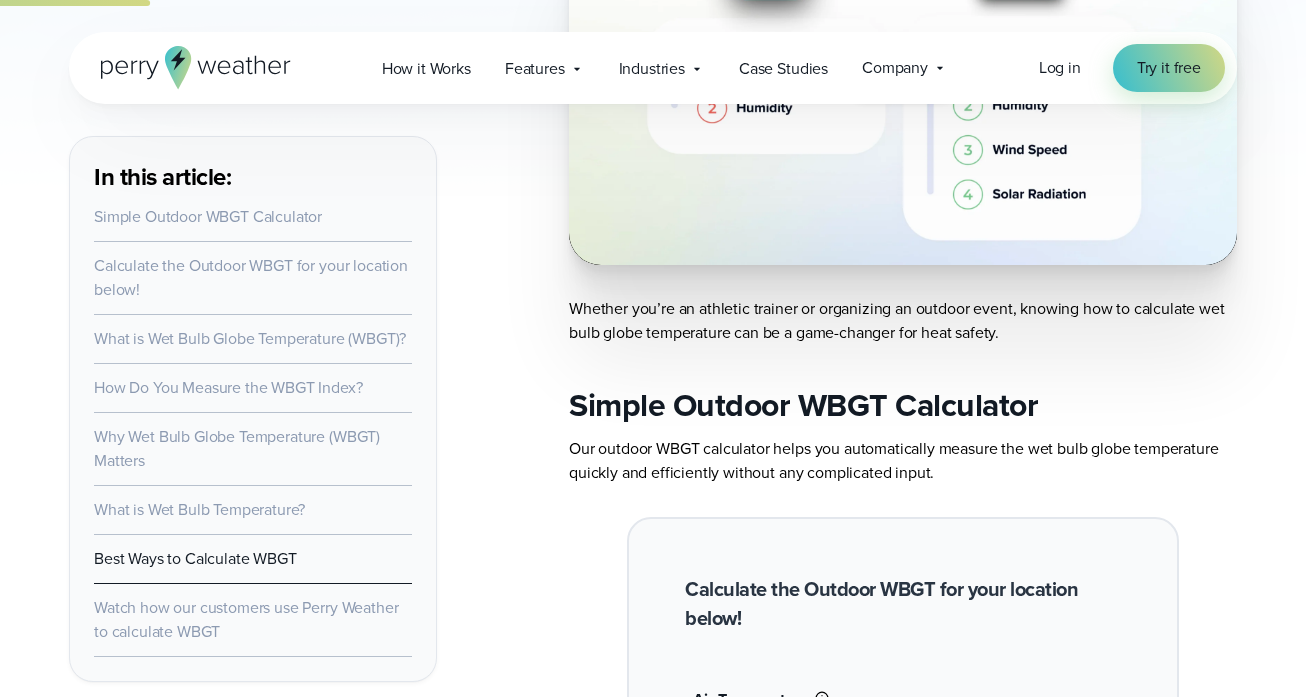 scroll, scrollTop: 1177, scrollLeft: 0, axis: vertical 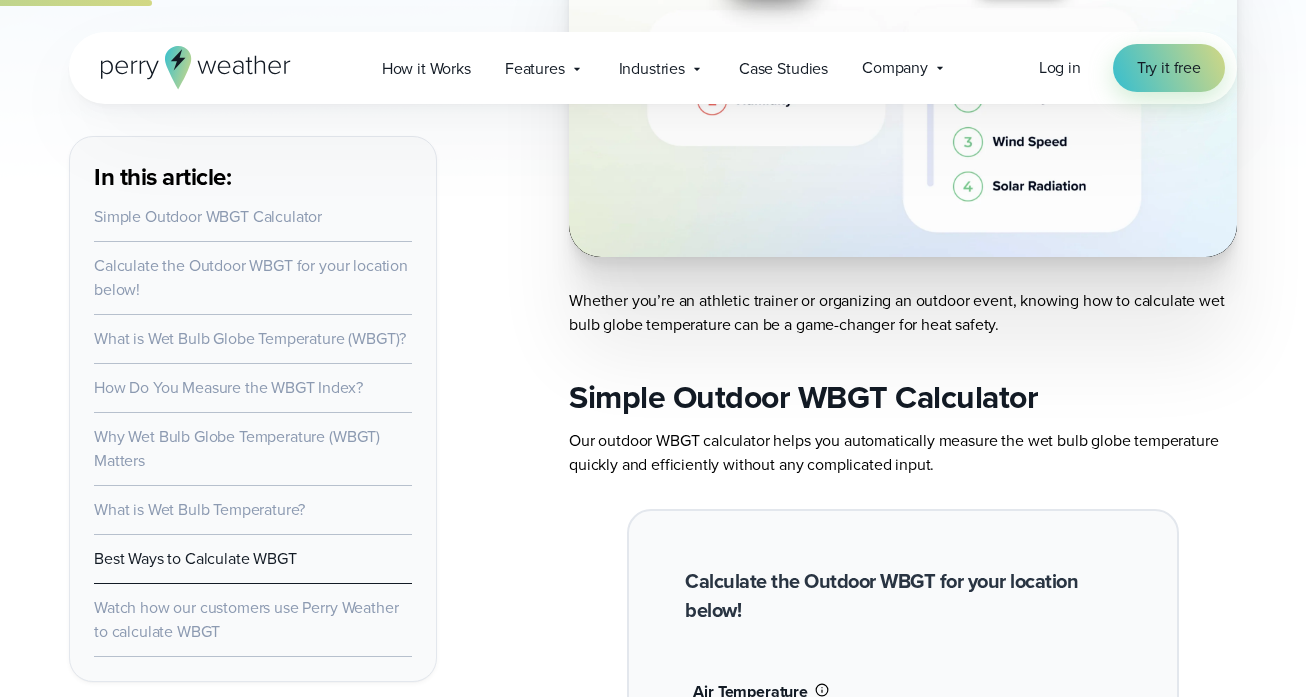 click on "Calculate the Outdoor WBGT for your location below!" at bounding box center [253, 278] 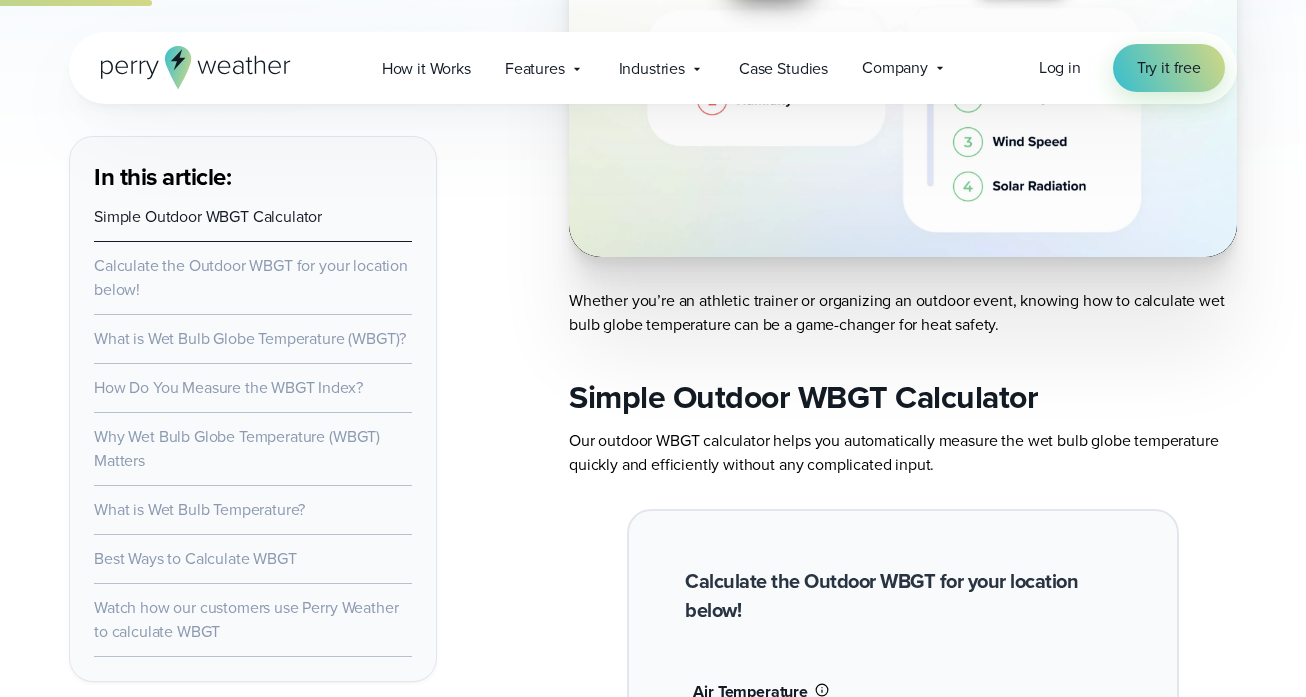click on "Calculate the Outdoor WBGT for your location below!" at bounding box center [251, 277] 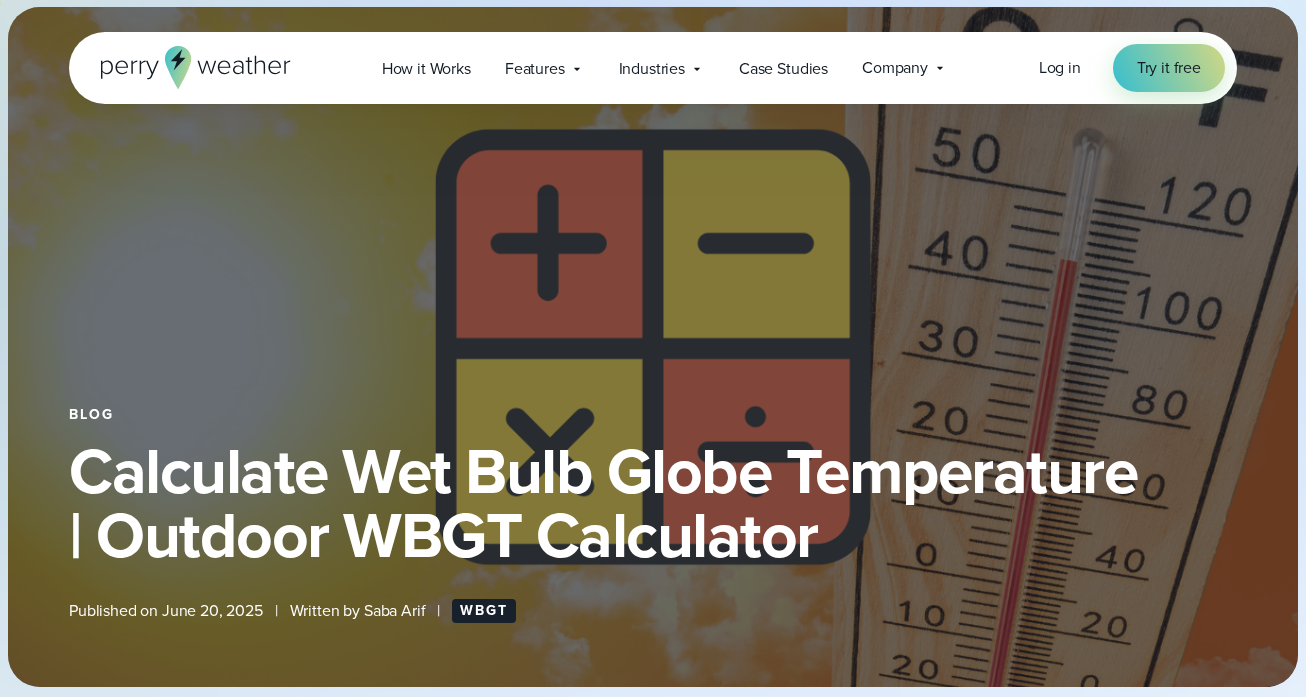 scroll, scrollTop: 0, scrollLeft: 0, axis: both 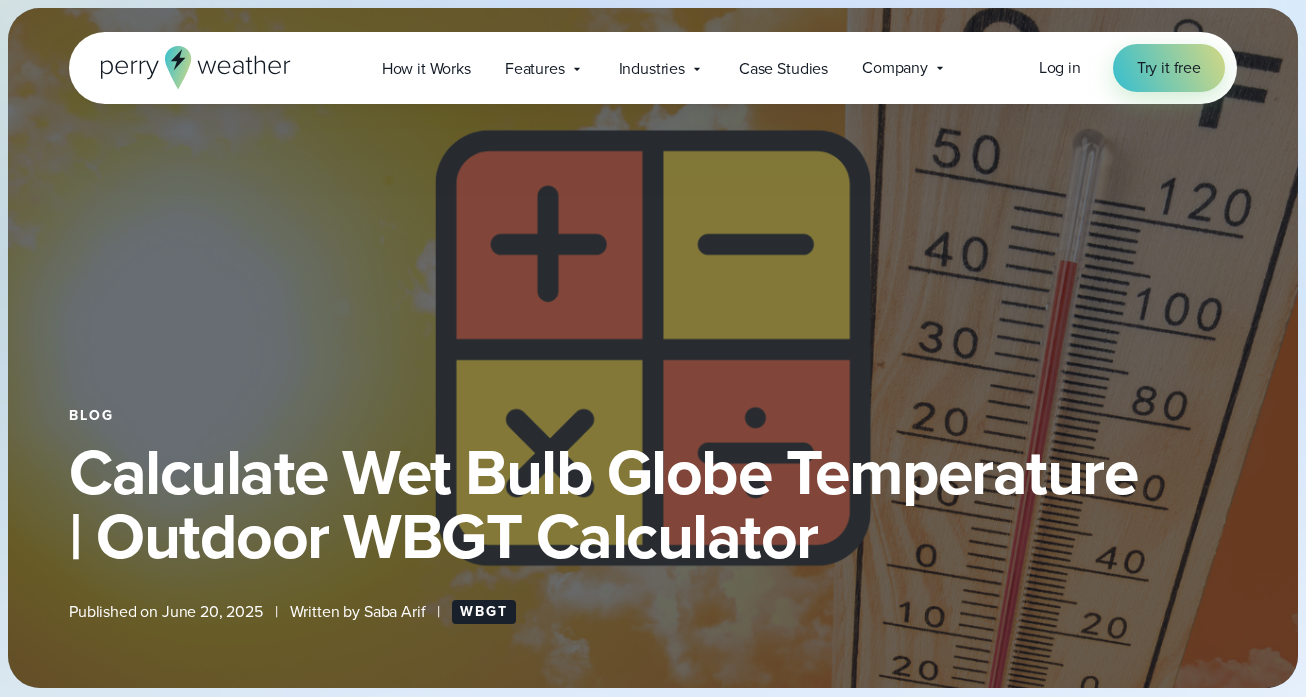 click on "Calculate Wet Bulb Globe Temperature | Outdoor WBGT Calculator" at bounding box center [653, 504] 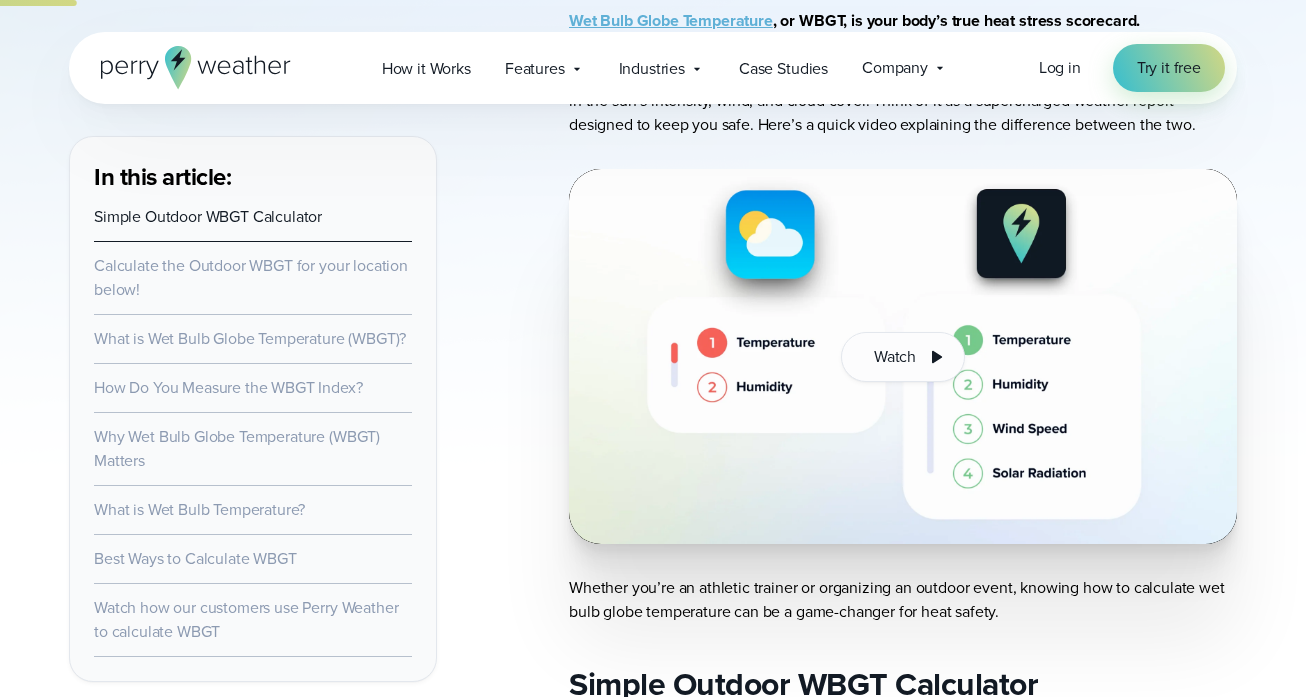 scroll, scrollTop: 891, scrollLeft: 0, axis: vertical 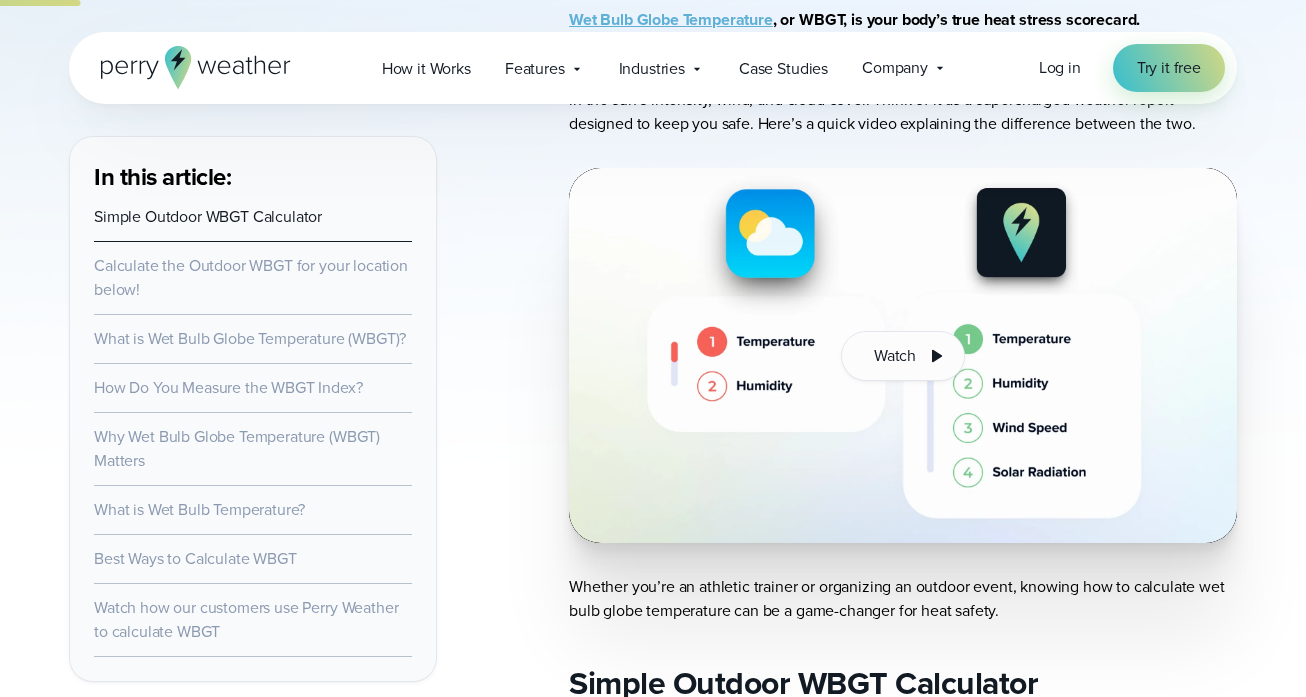 click on "In this article:
Simple Outdoor WBGT Calculator Calculate the Outdoor WBGT for your location below! What is Wet Bulb Globe Temperature (WBGT)? How Do You Measure the WBGT Index? Why Wet Bulb Globe Temperature (WBGT) Matters What is Wet Bulb Temperature? Best Ways to Calculate WBGT Watch how our customers use Perry Weather to calculate WBGT
<br />
Wet Bulb Globe Temperature , or WBGT, is your body’s true heat stress scorecard.
Unlike the  heat index
**" at bounding box center [653, 5145] 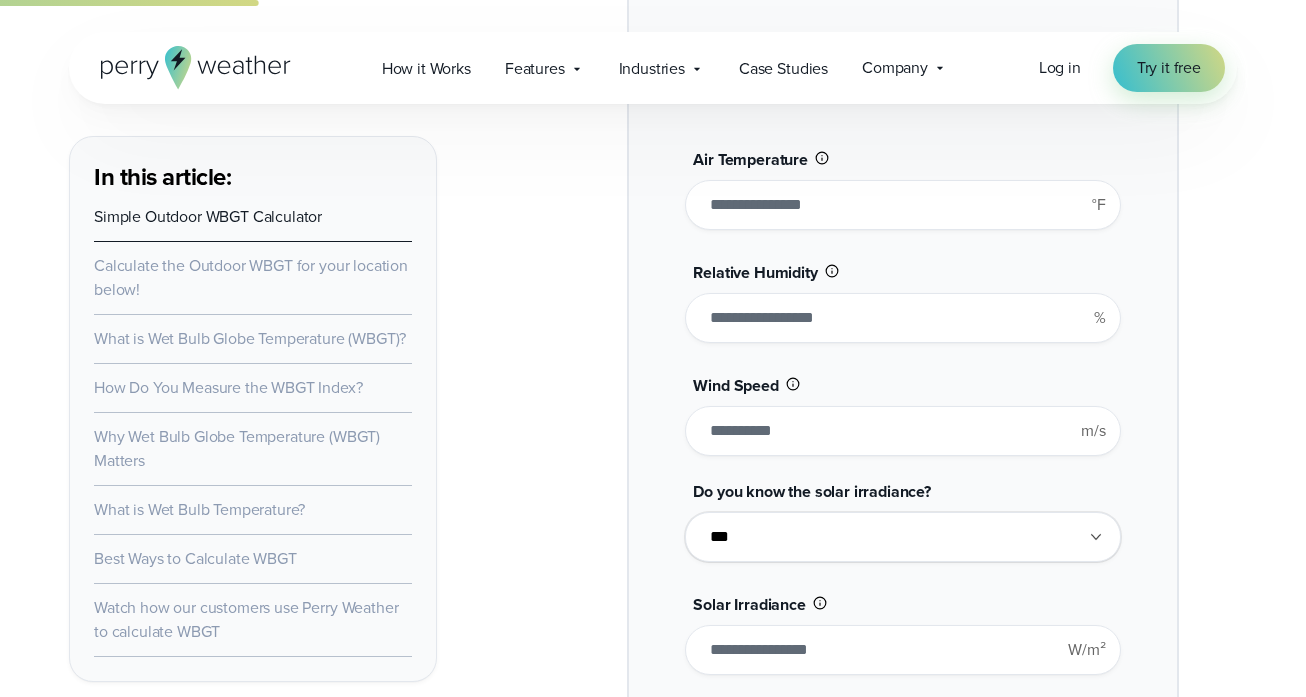 scroll, scrollTop: 1712, scrollLeft: 0, axis: vertical 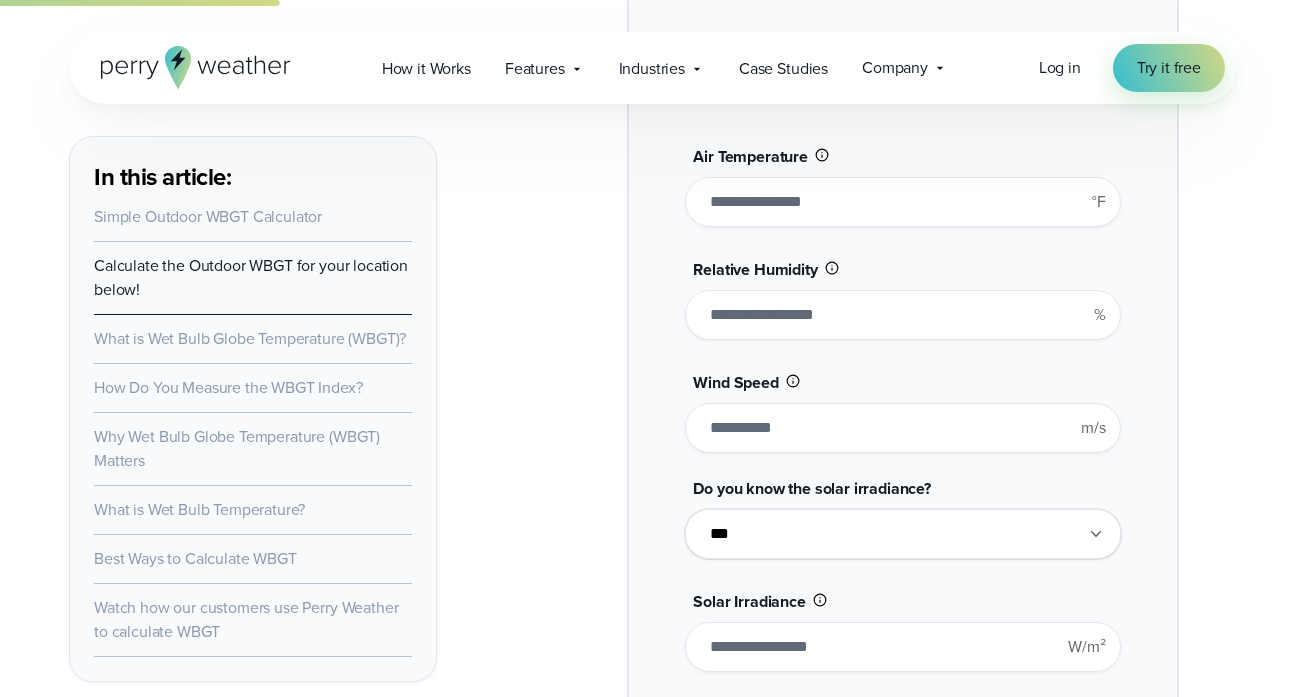 click on "**" at bounding box center (902, 315) 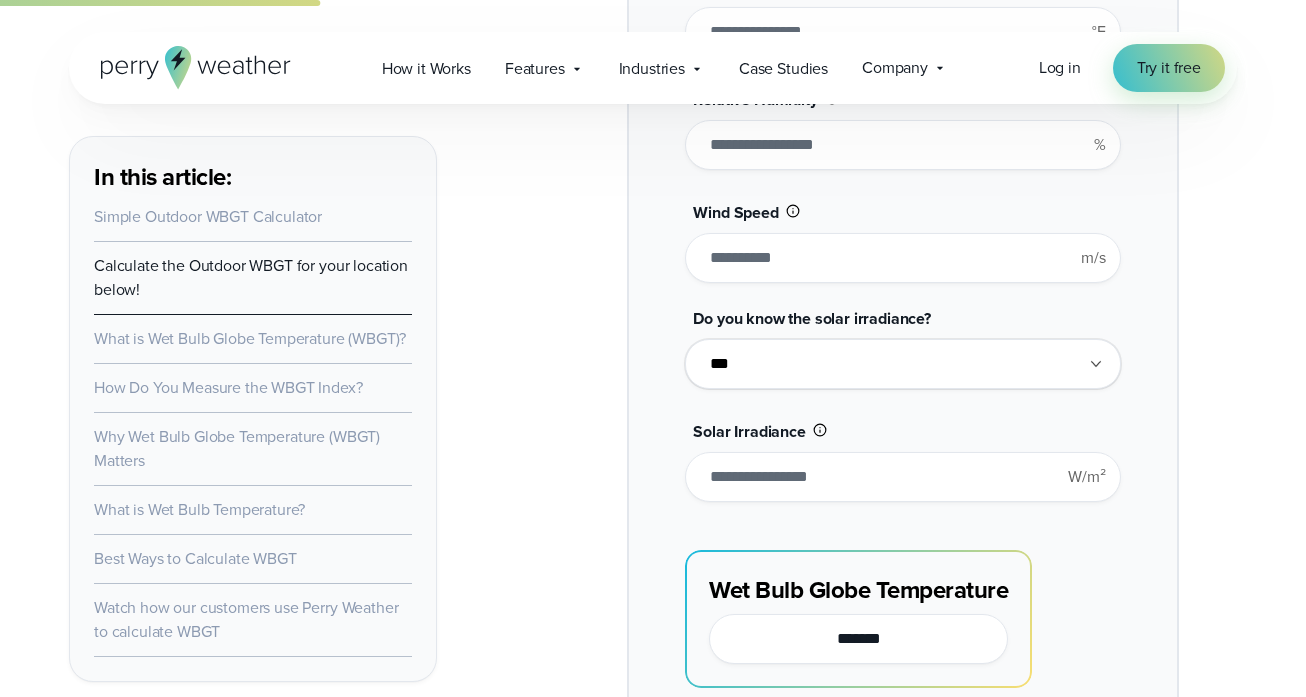 scroll, scrollTop: 1919, scrollLeft: 0, axis: vertical 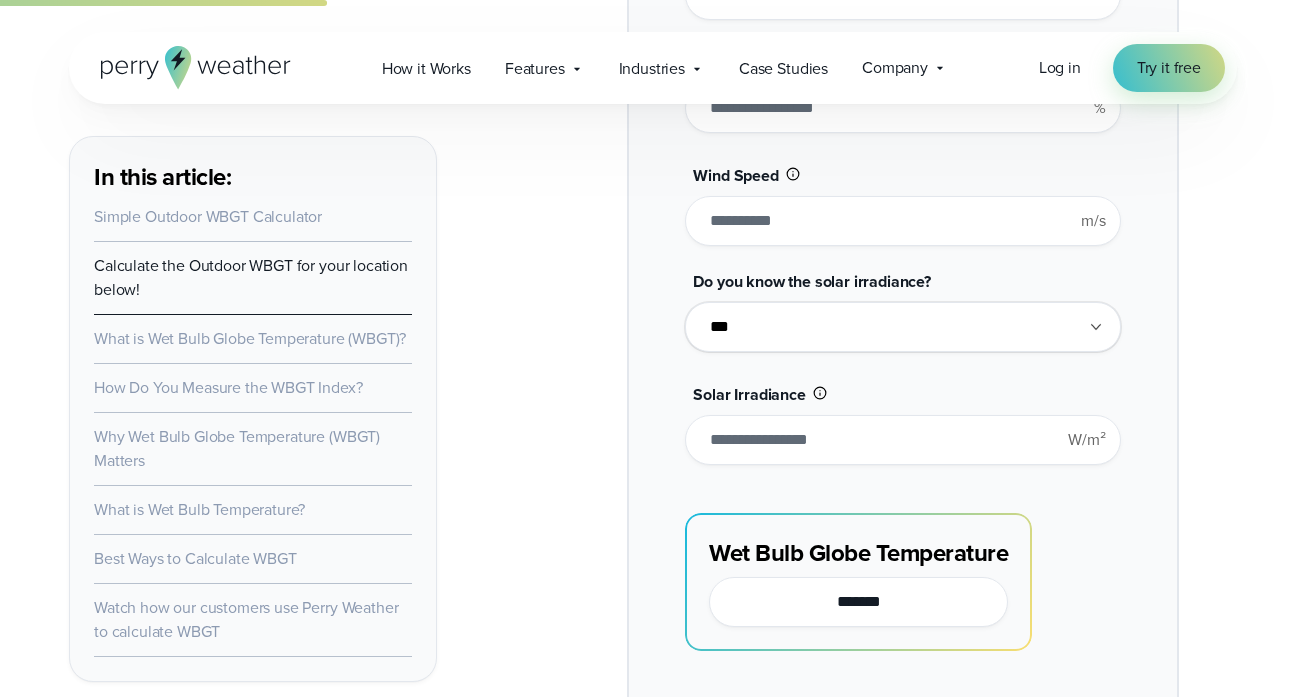 click on "**********" at bounding box center [902, 323] 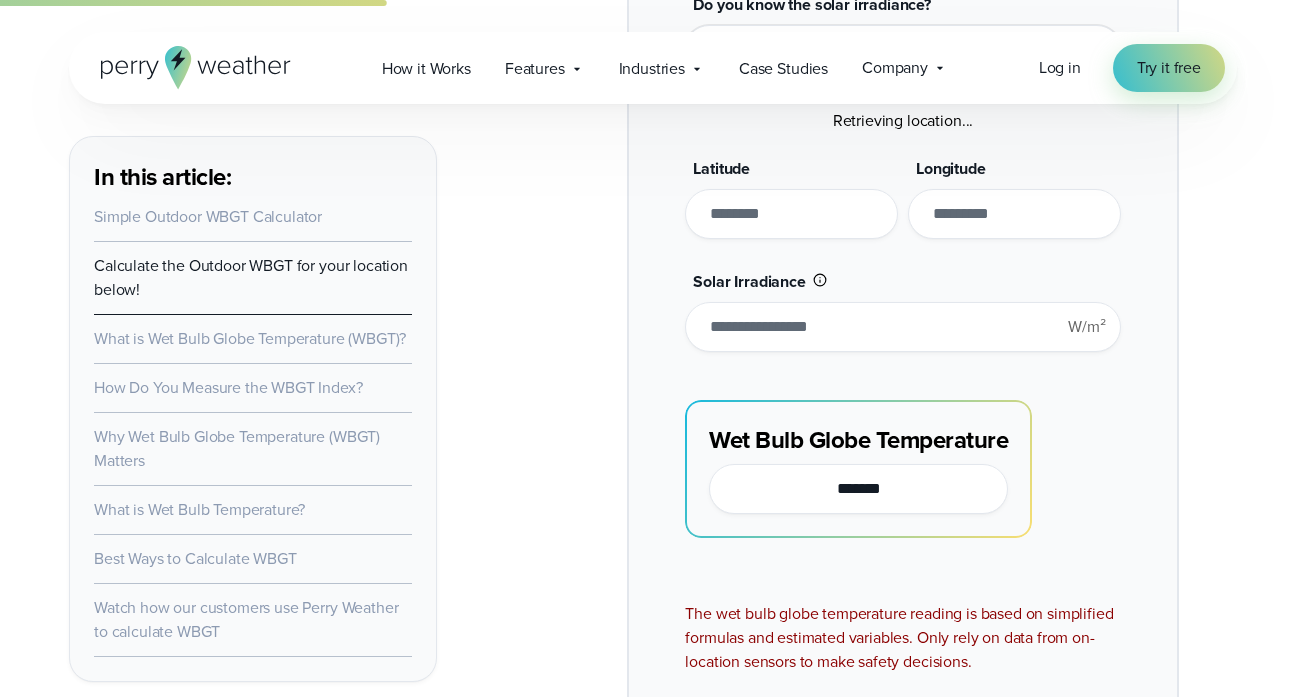 scroll, scrollTop: 2011, scrollLeft: 0, axis: vertical 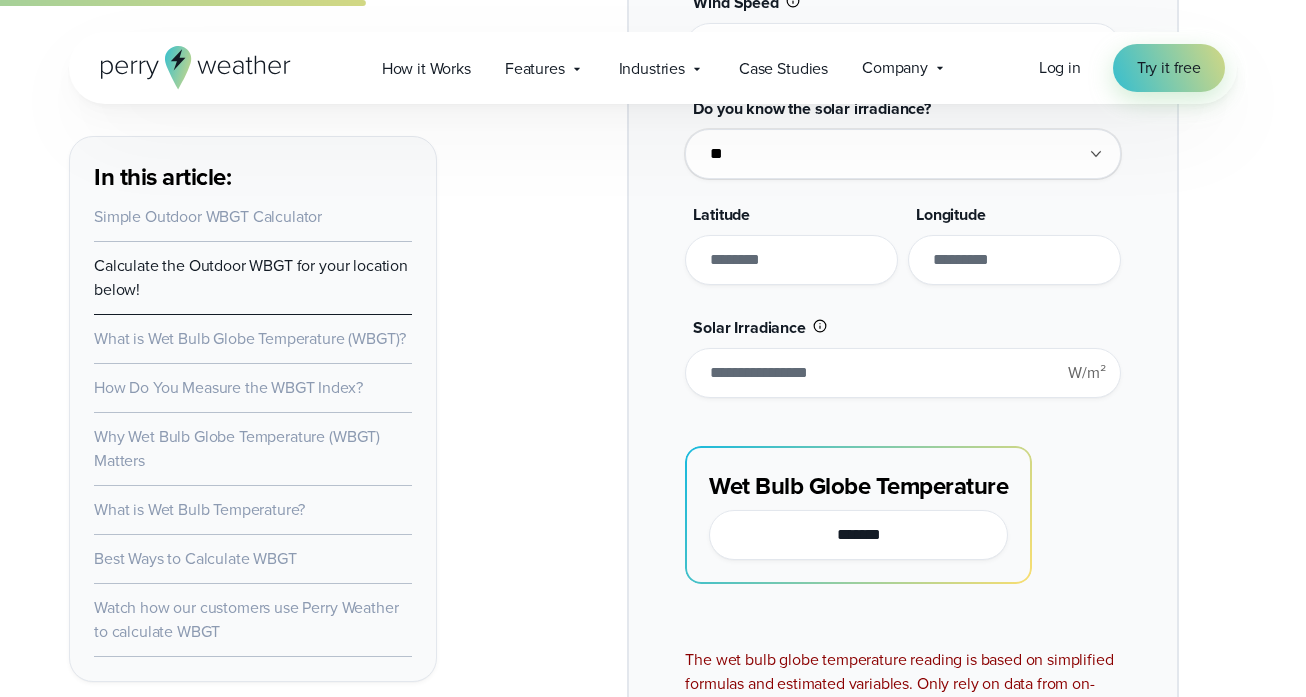 click at bounding box center [791, 260] 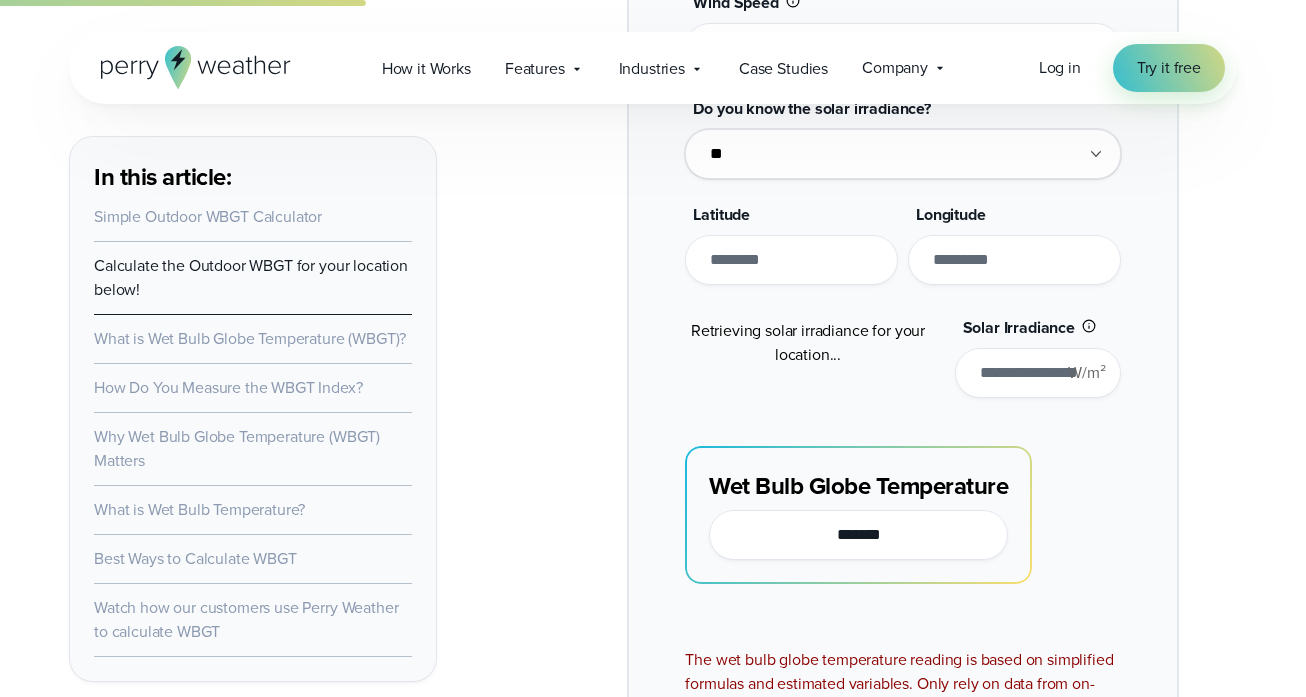 type on "****" 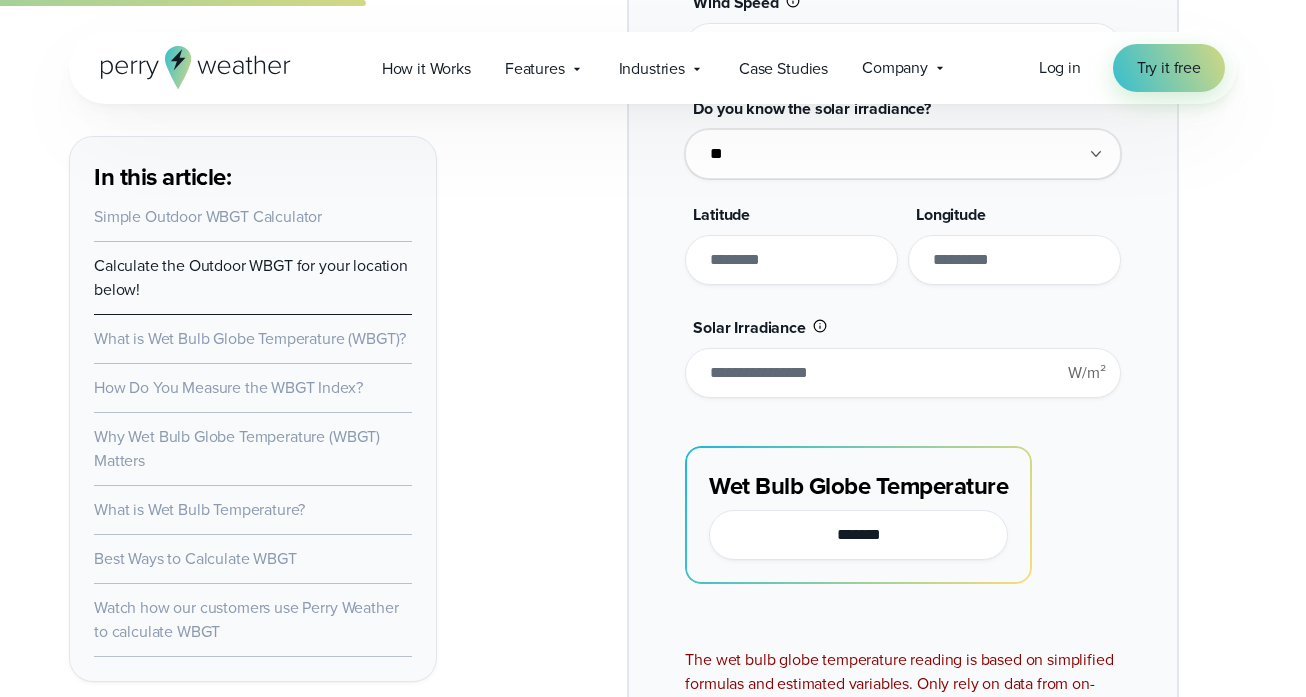 type on "*******" 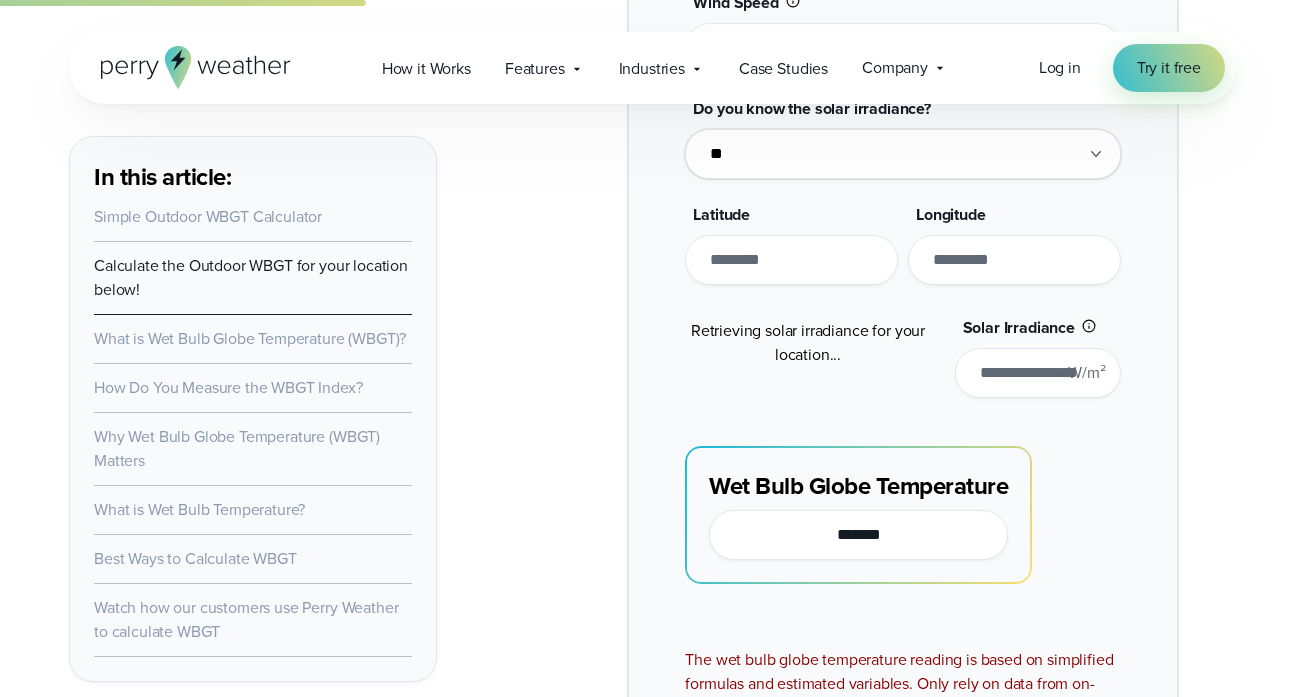 type on "*******" 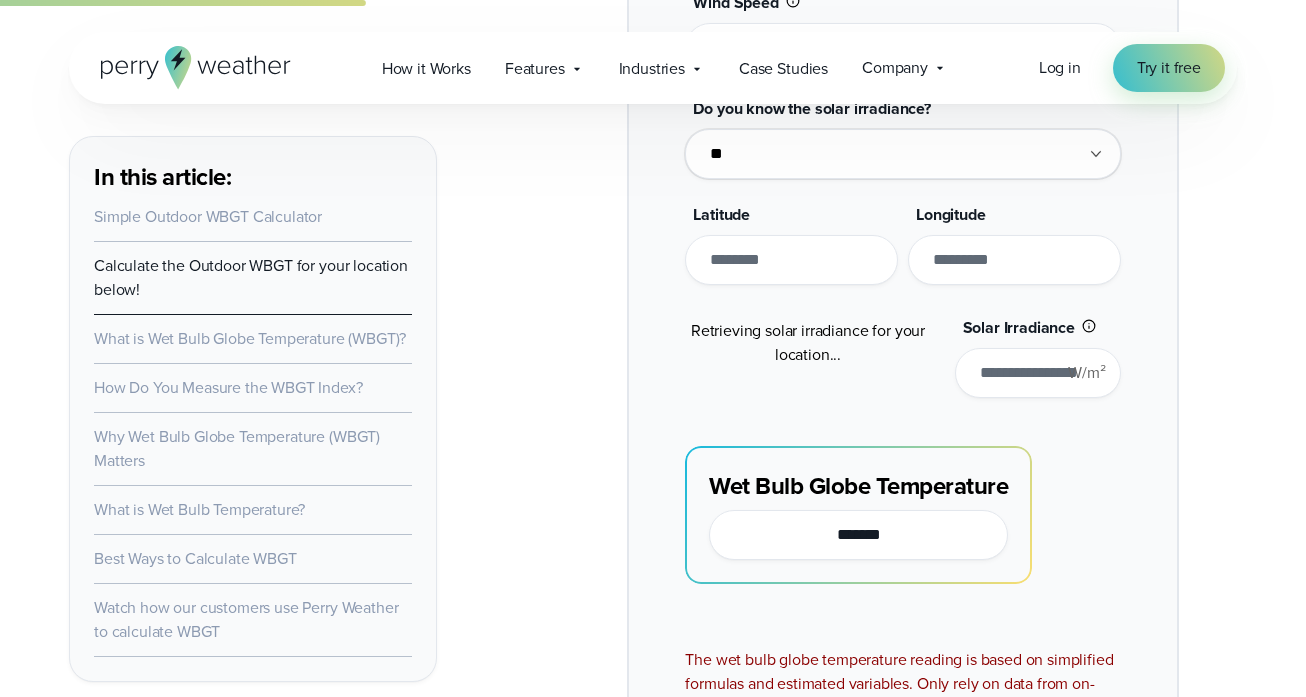 type on "*****" 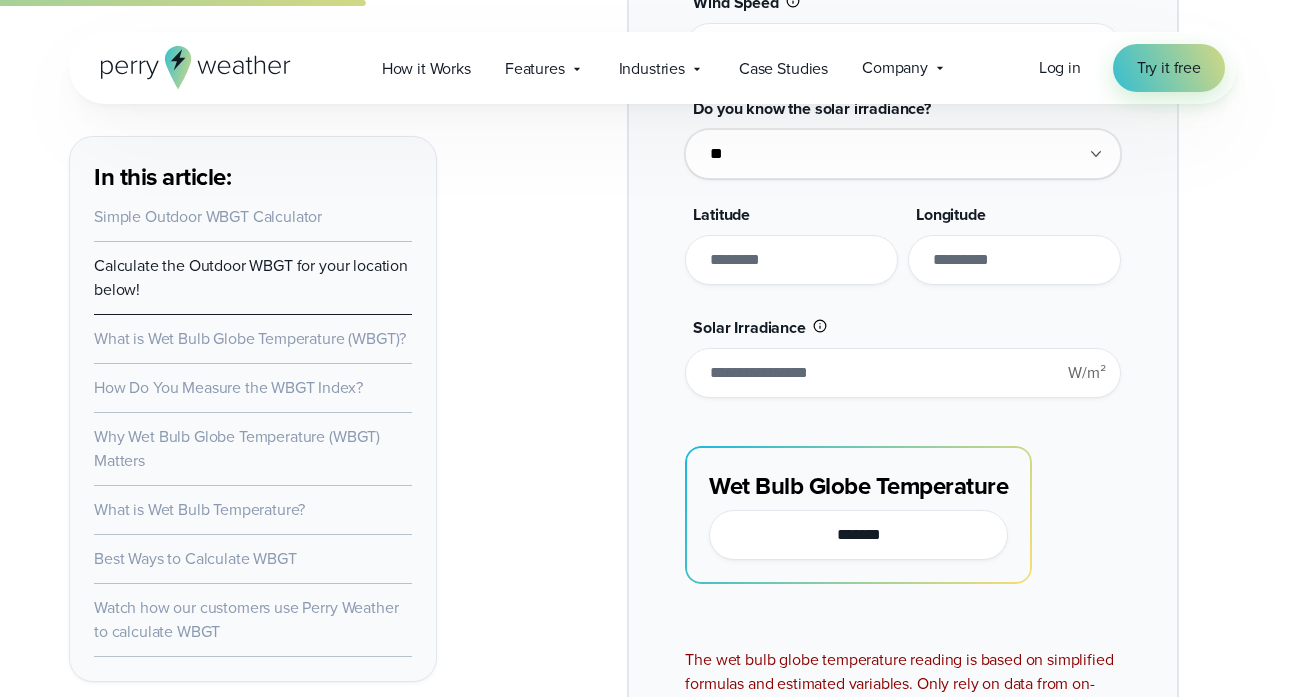 type on "*******" 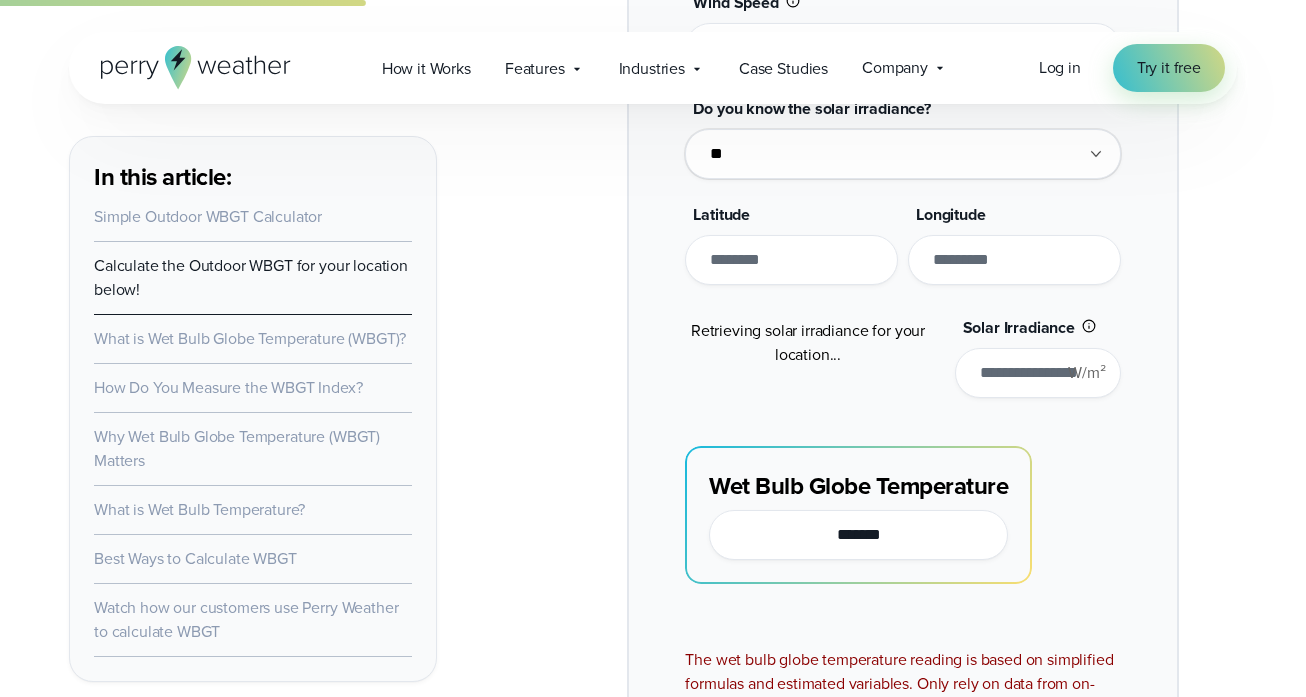 type on "**********" 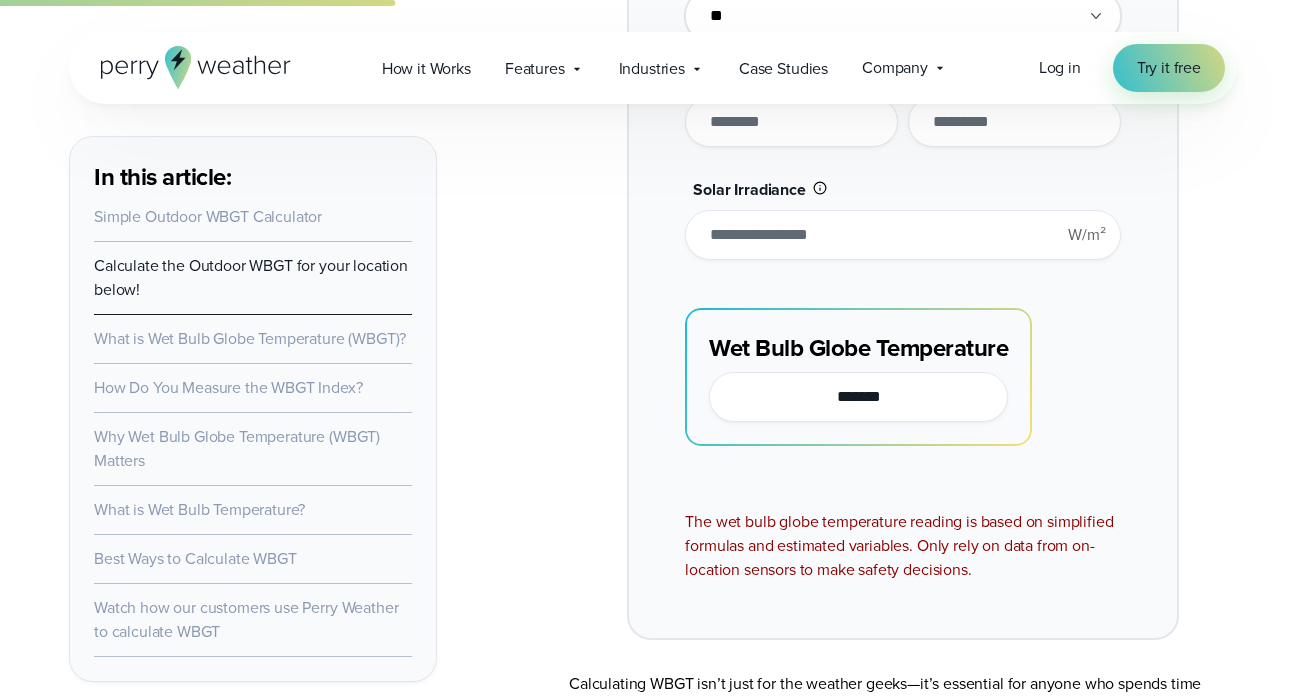 scroll, scrollTop: 2231, scrollLeft: 0, axis: vertical 